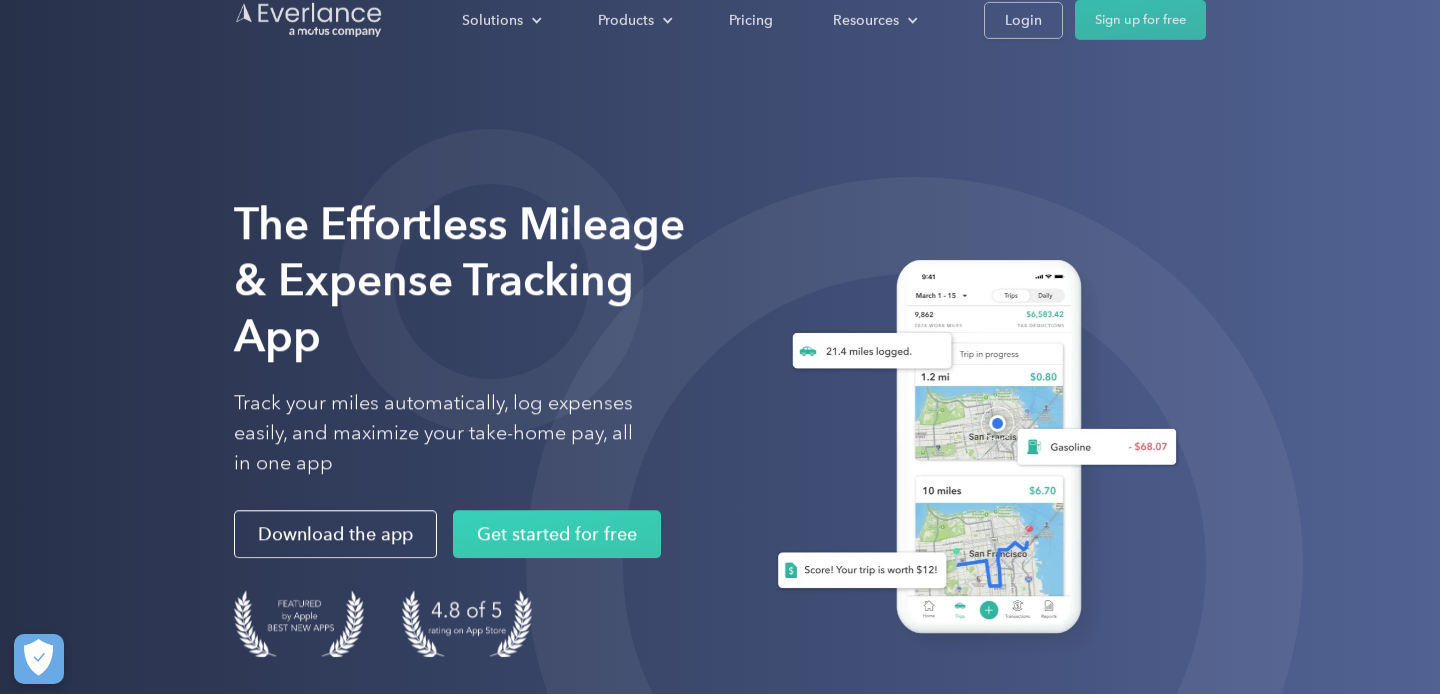 scroll, scrollTop: 0, scrollLeft: 0, axis: both 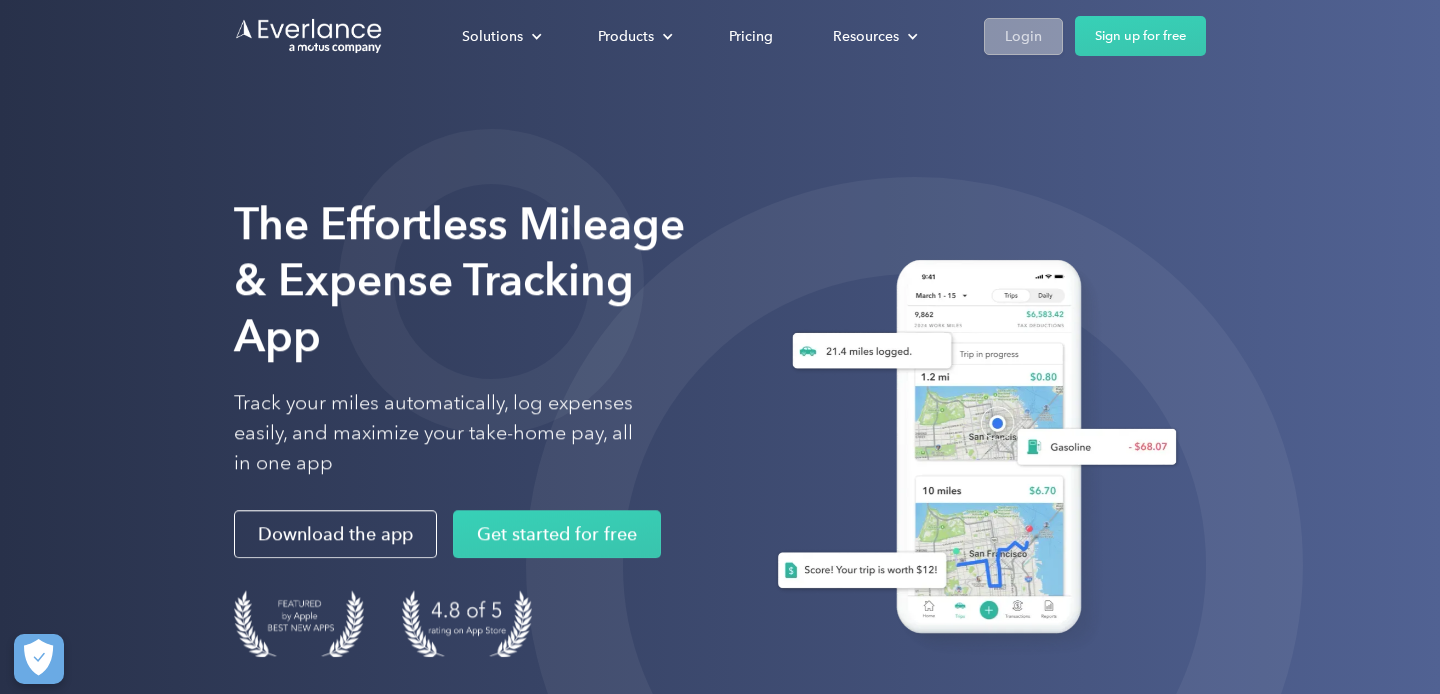 click on "Login" at bounding box center [1023, 36] 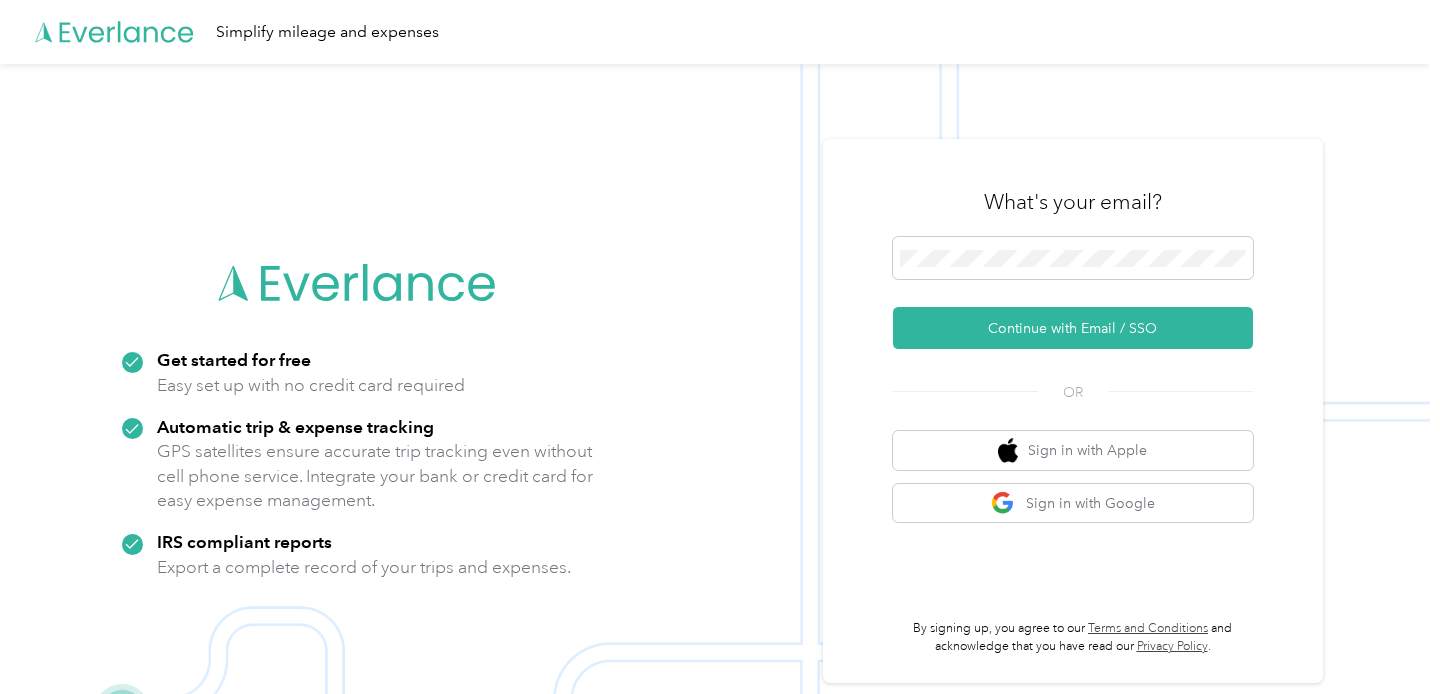 scroll, scrollTop: 0, scrollLeft: 0, axis: both 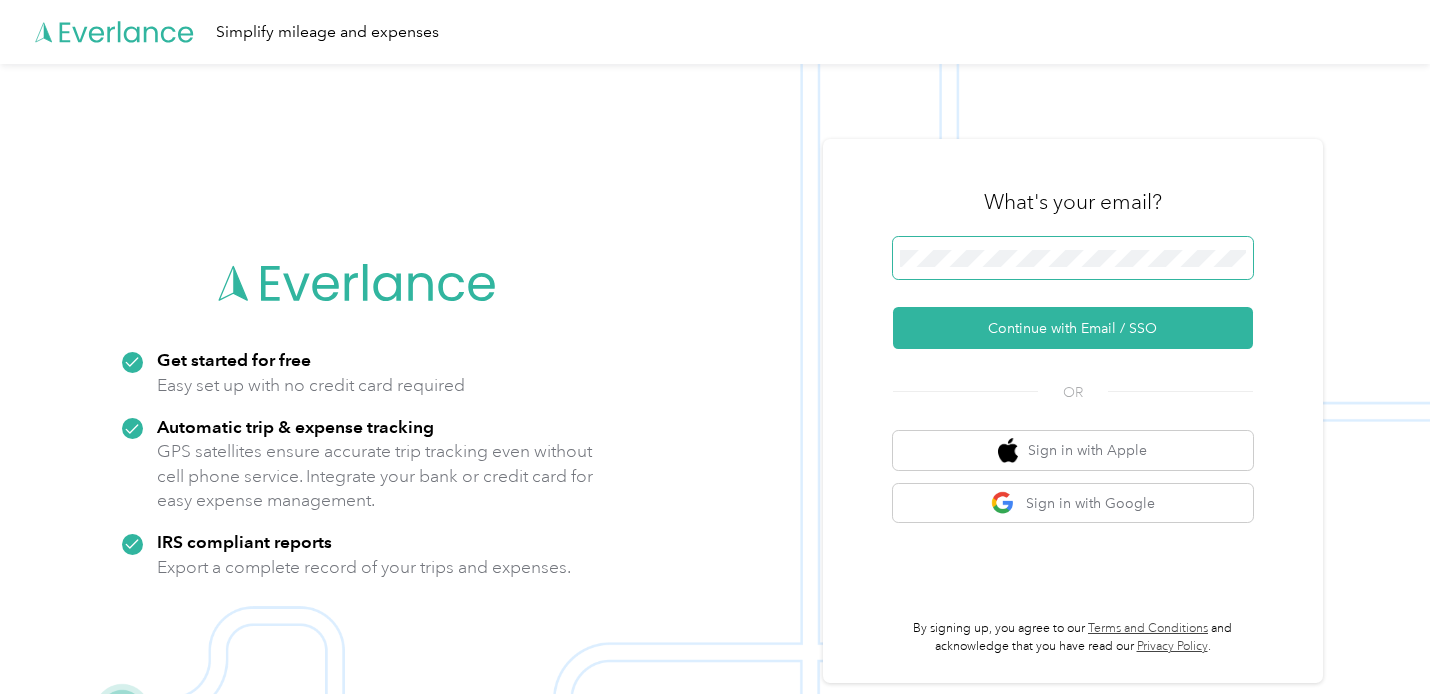 click at bounding box center (1073, 258) 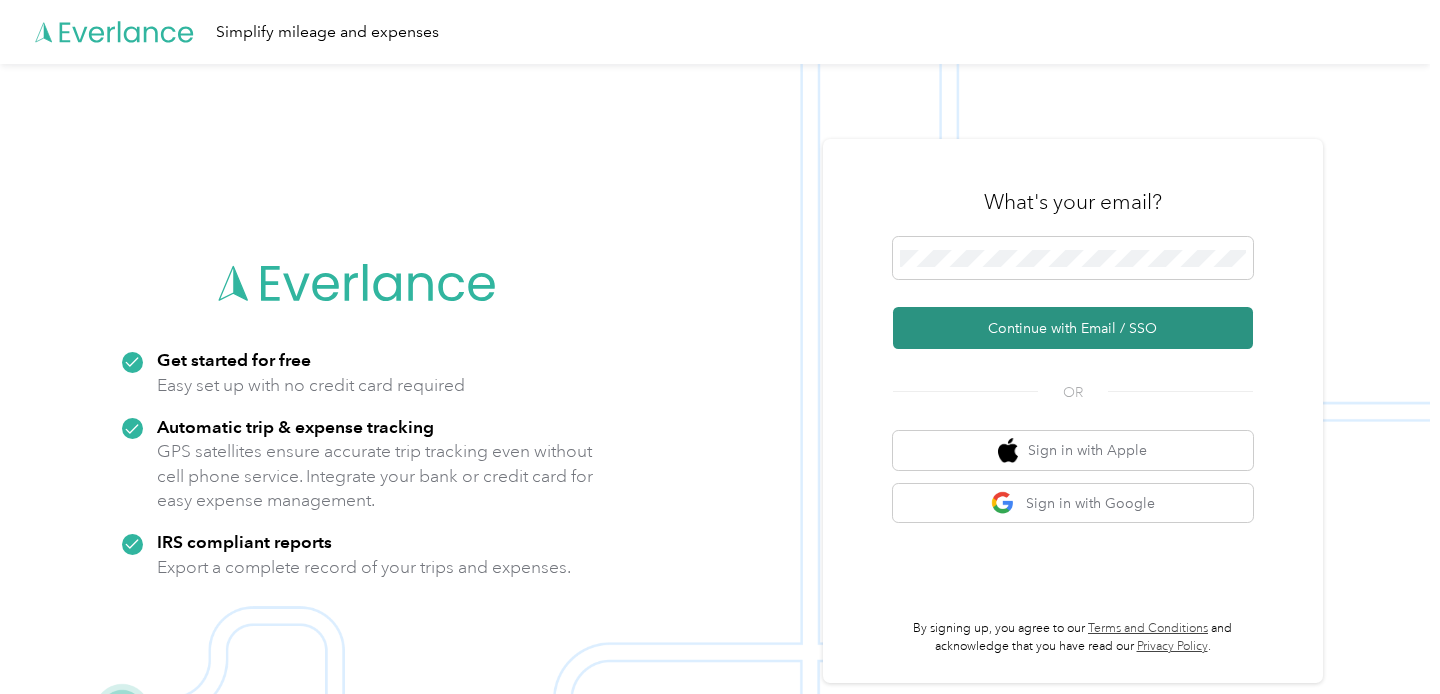 click on "Continue with Email / SSO" at bounding box center [1073, 328] 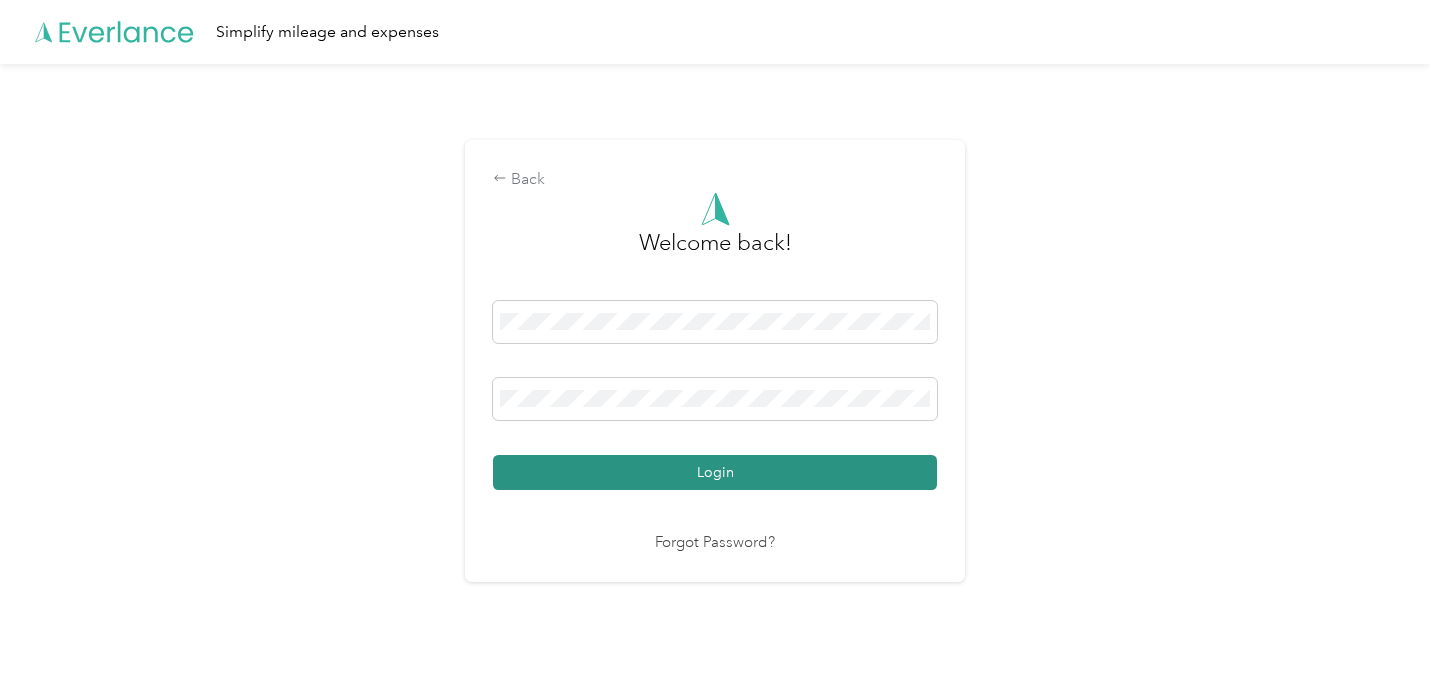 click on "Login" at bounding box center [715, 472] 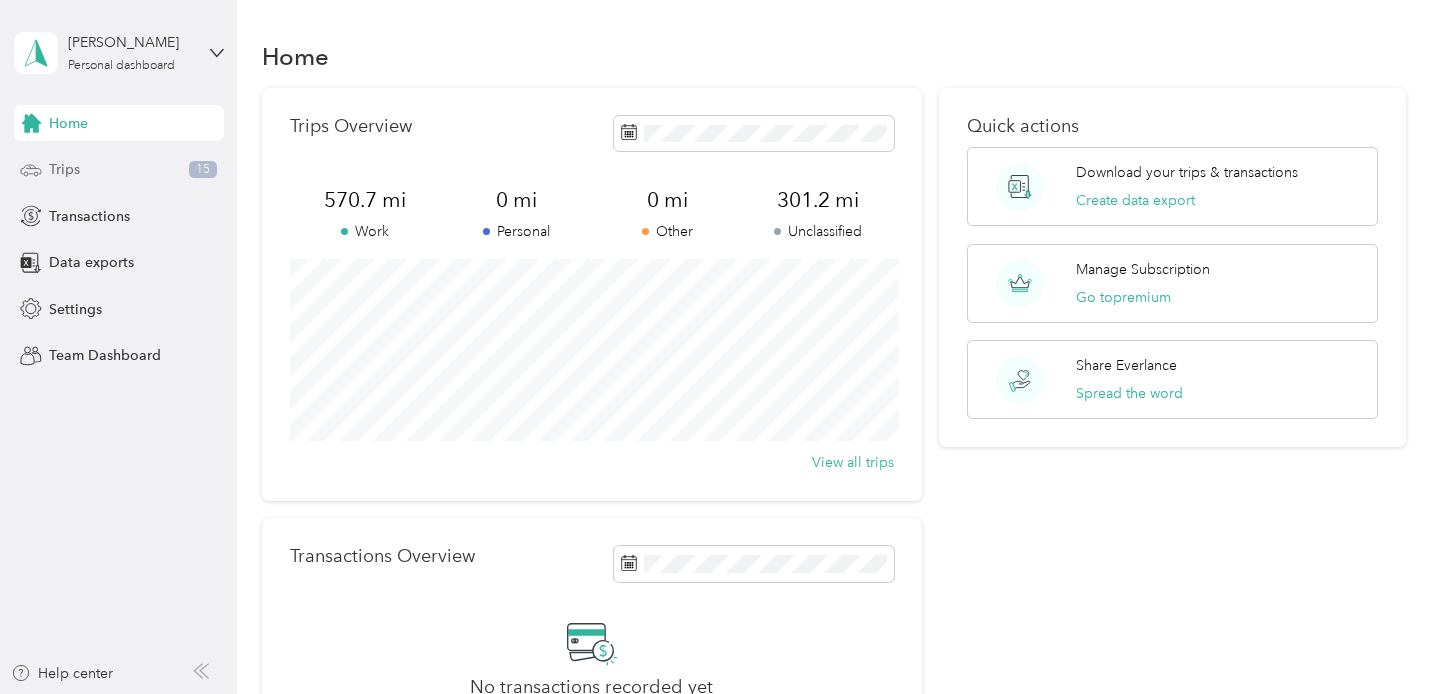 click on "Trips" at bounding box center [64, 169] 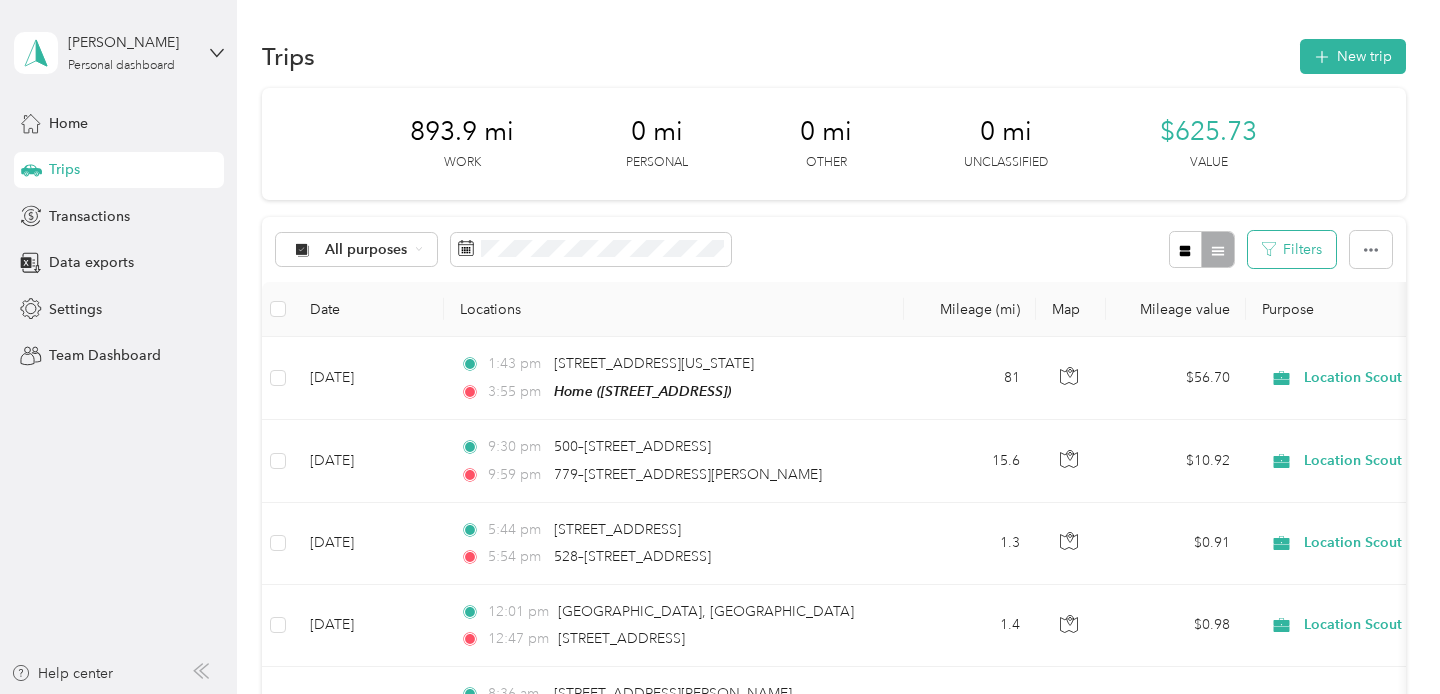 click on "Filters" at bounding box center [1292, 249] 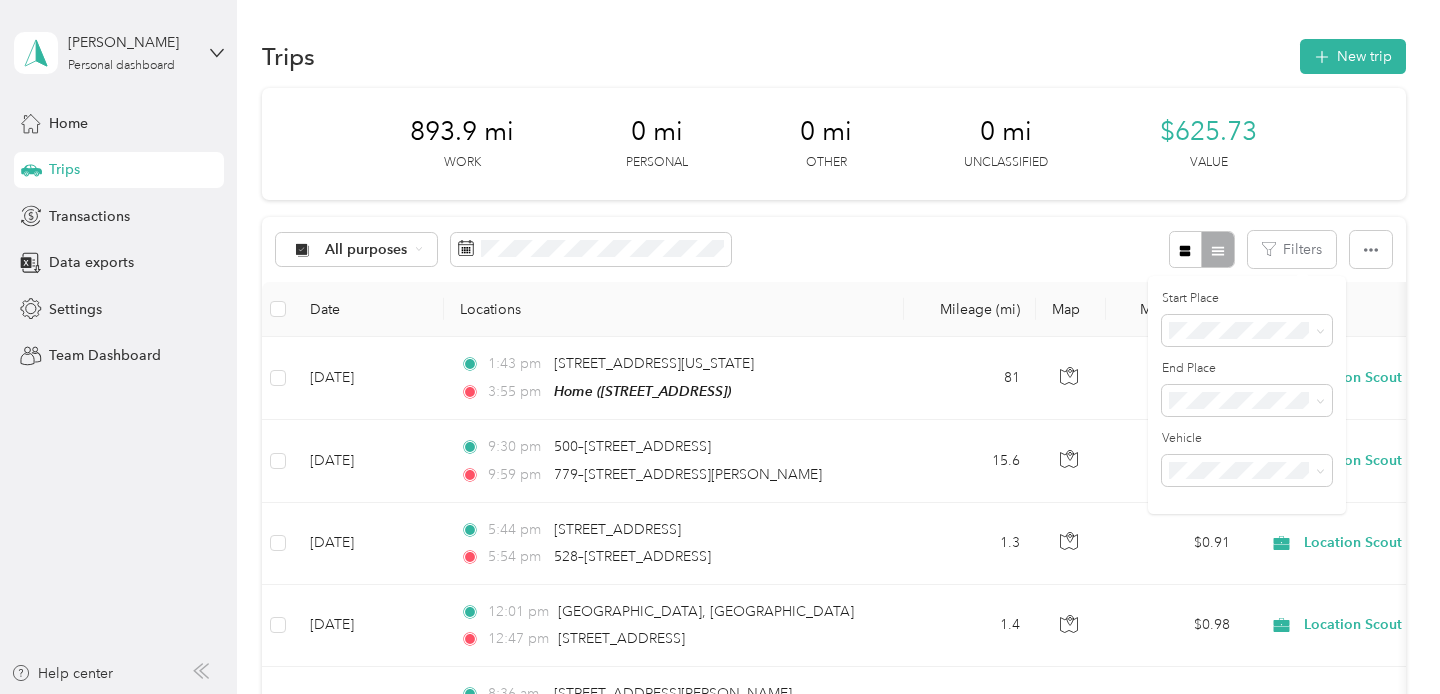 click on "All purposes Filters" at bounding box center [834, 249] 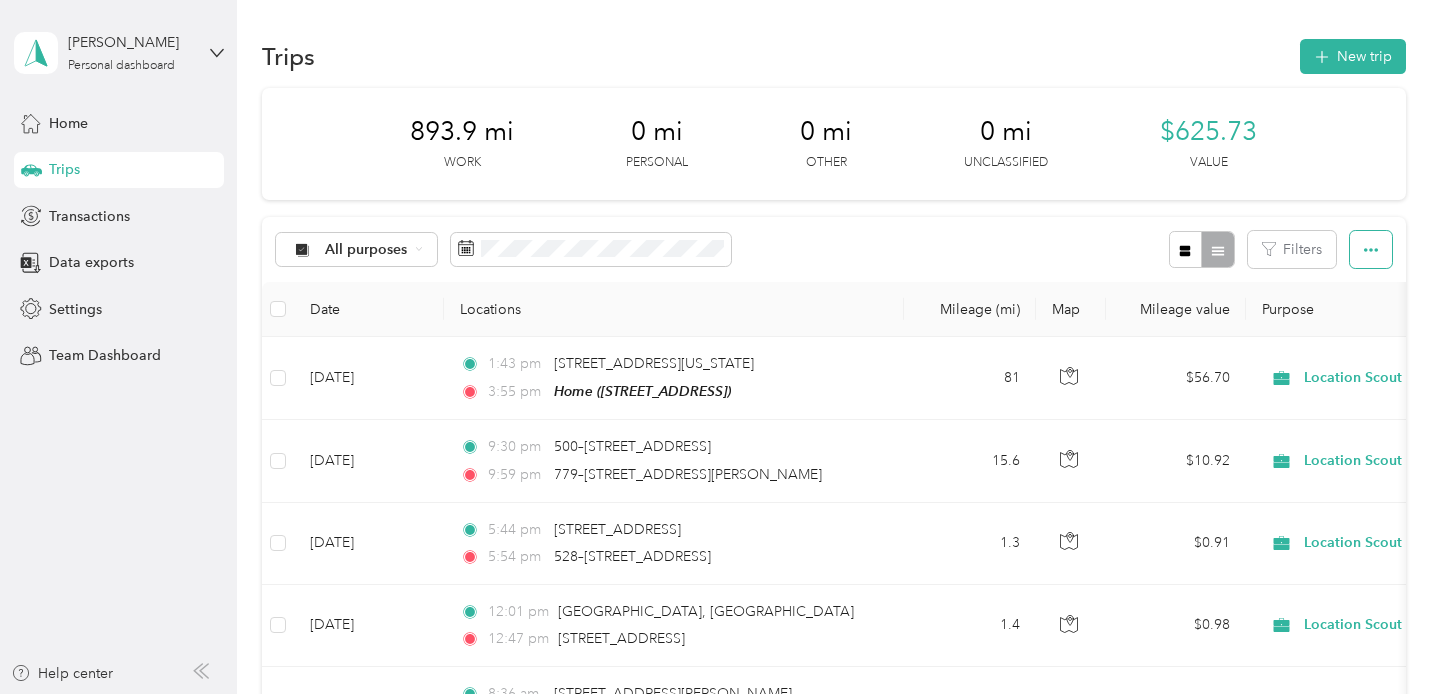click at bounding box center [1371, 249] 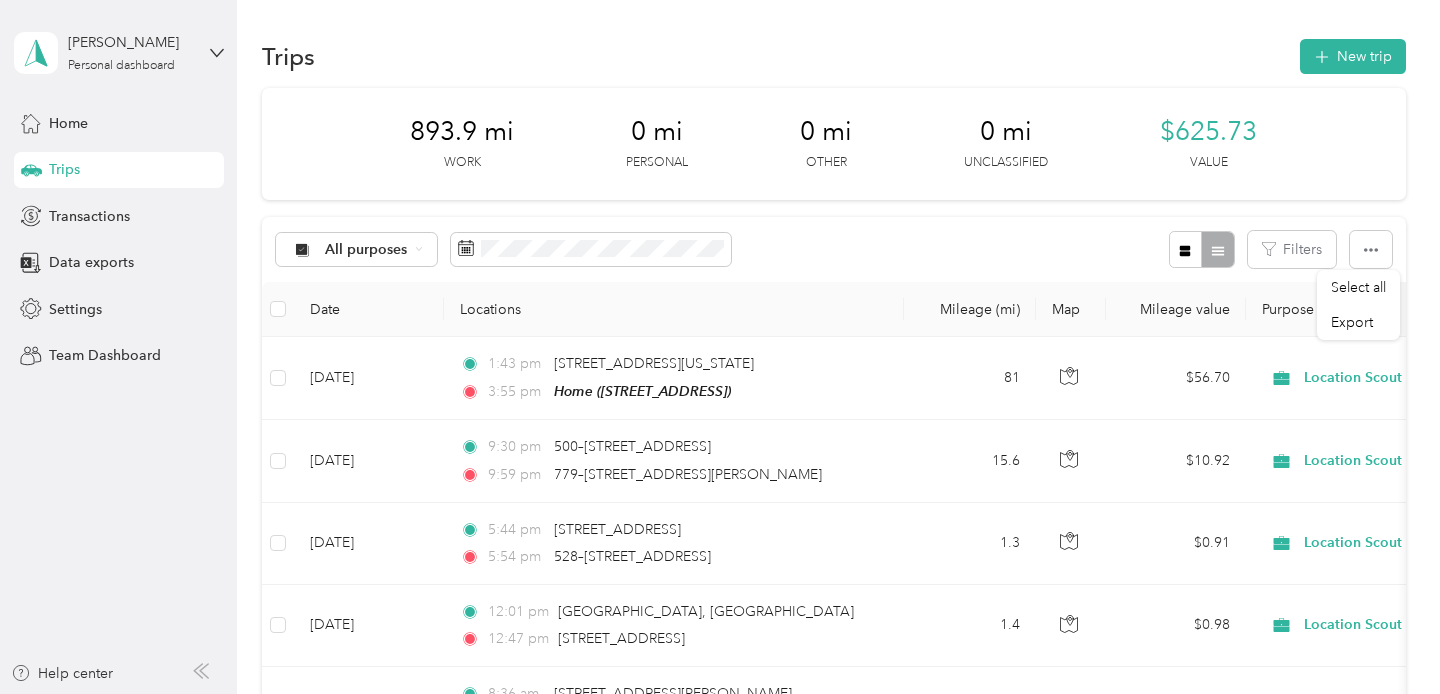 click on "893.9   mi Work 0   mi Personal 0   mi Other 0   mi Unclassified $625.73 Value" at bounding box center [834, 144] 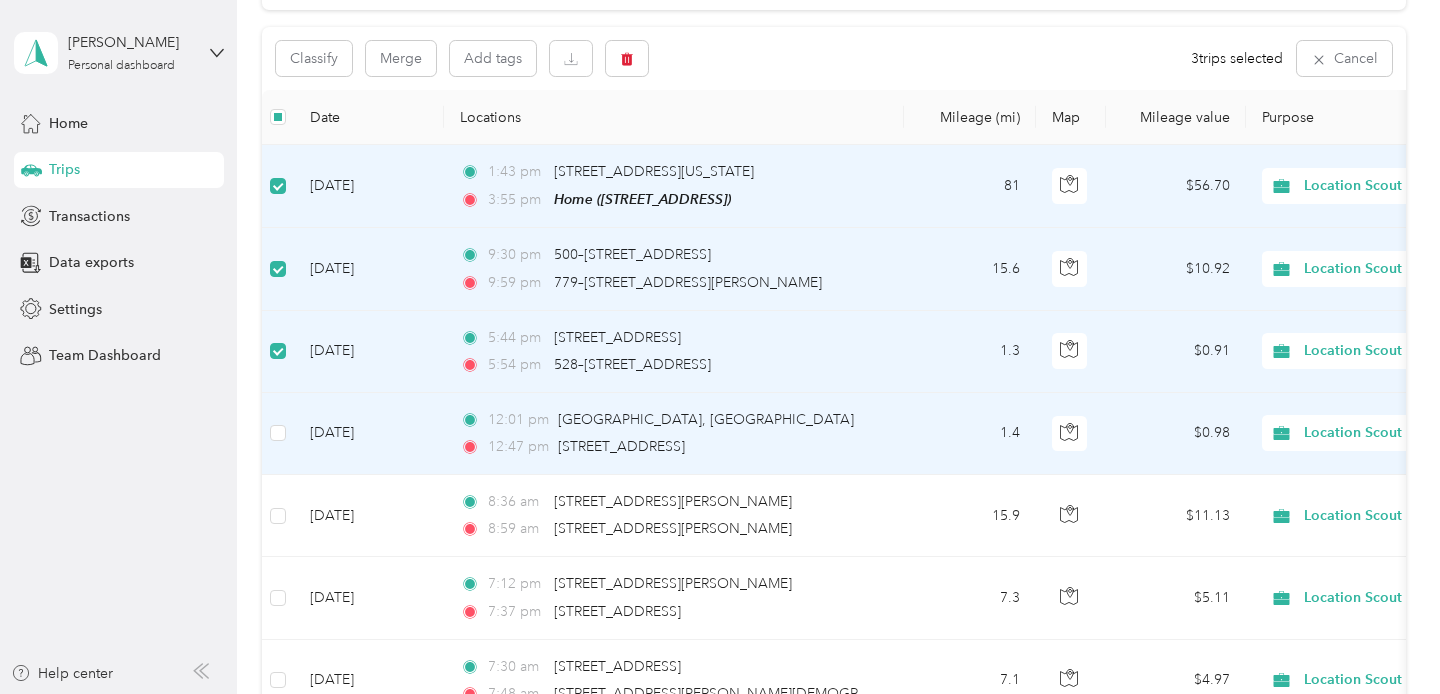 scroll, scrollTop: 193, scrollLeft: 0, axis: vertical 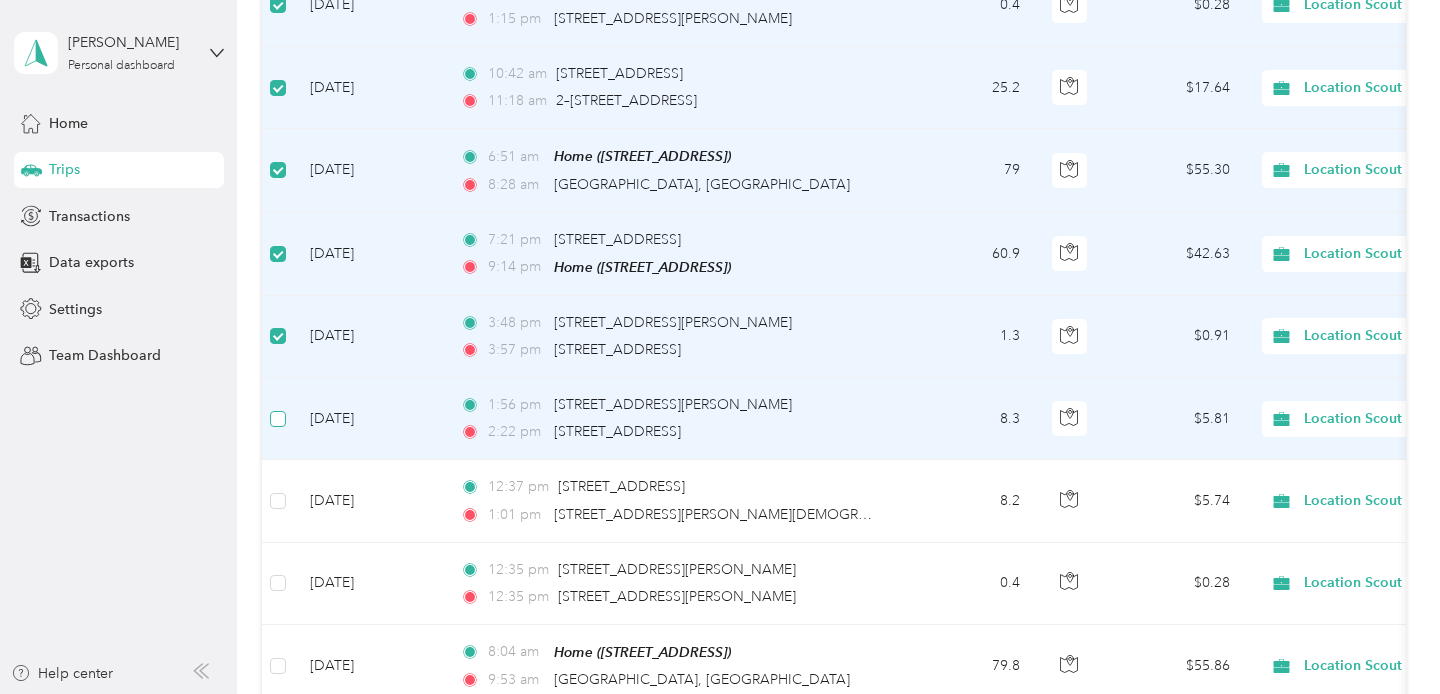 click at bounding box center (278, 419) 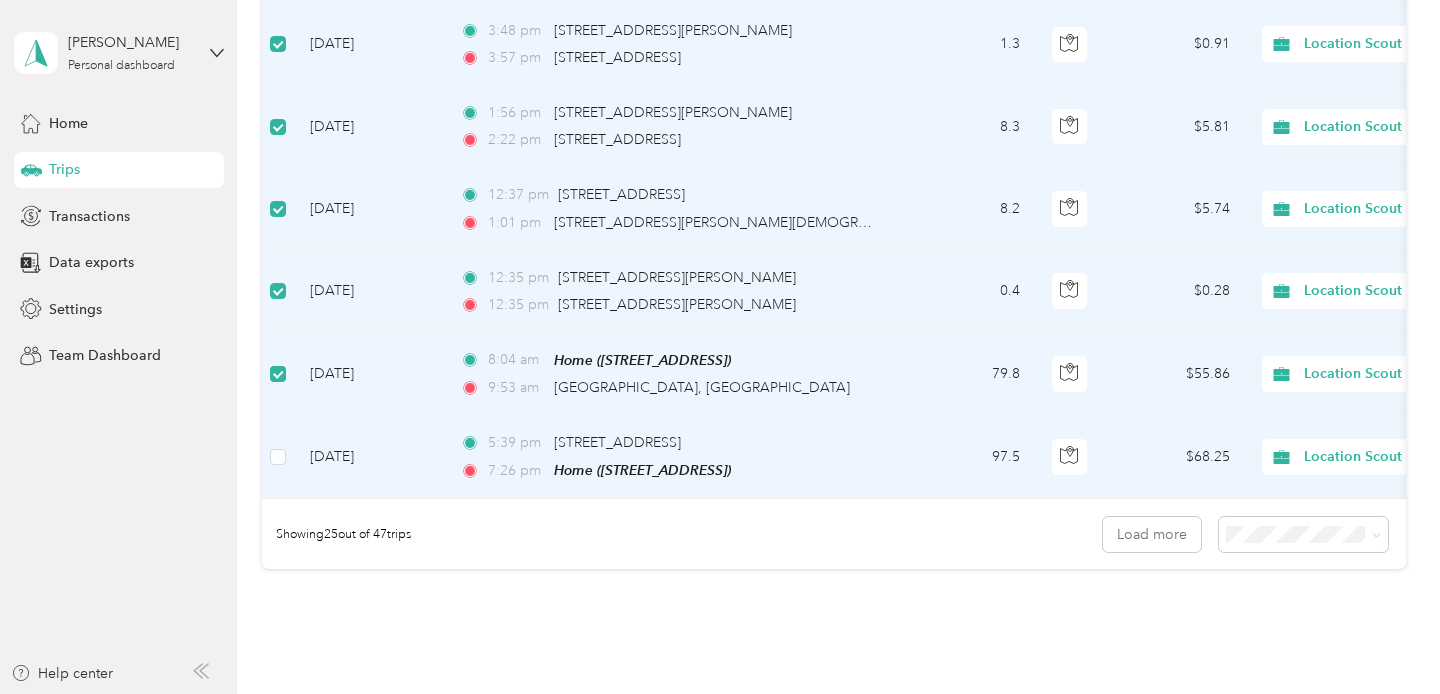 scroll, scrollTop: 1915, scrollLeft: 0, axis: vertical 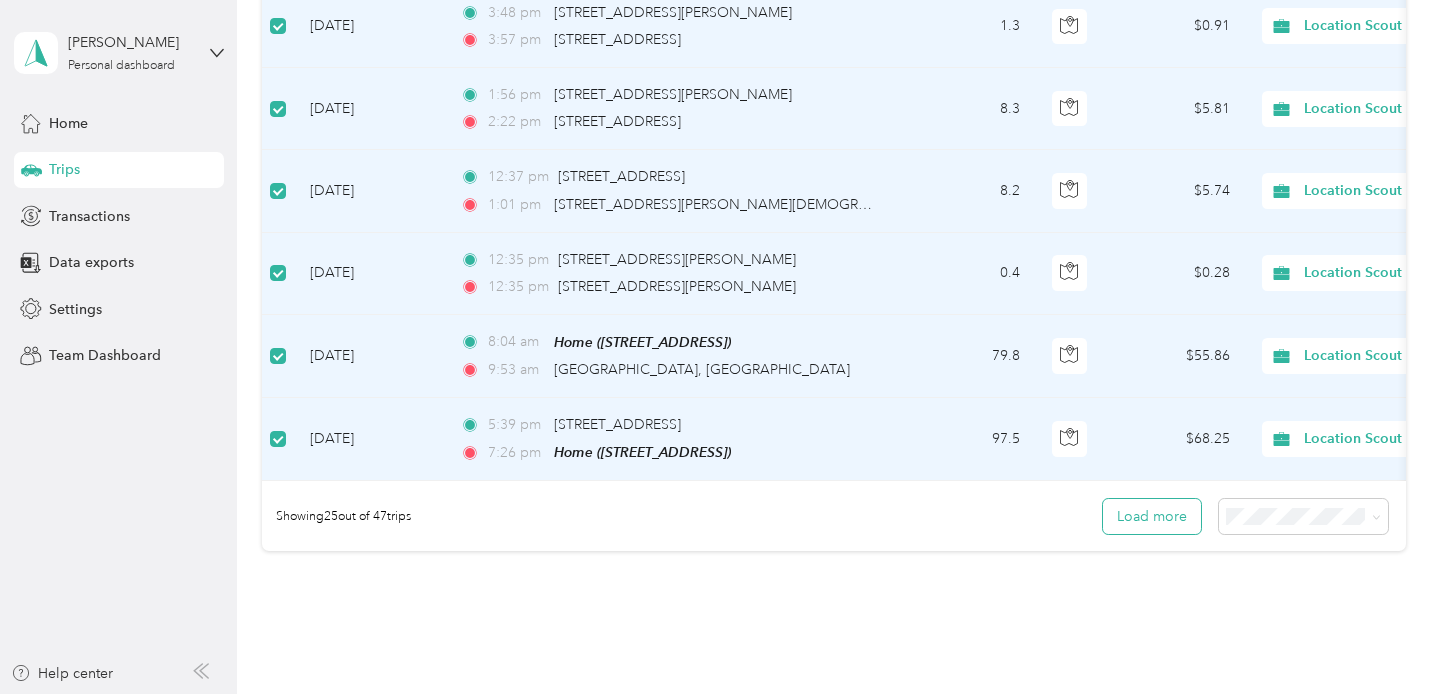 click on "Load more" at bounding box center [1152, 516] 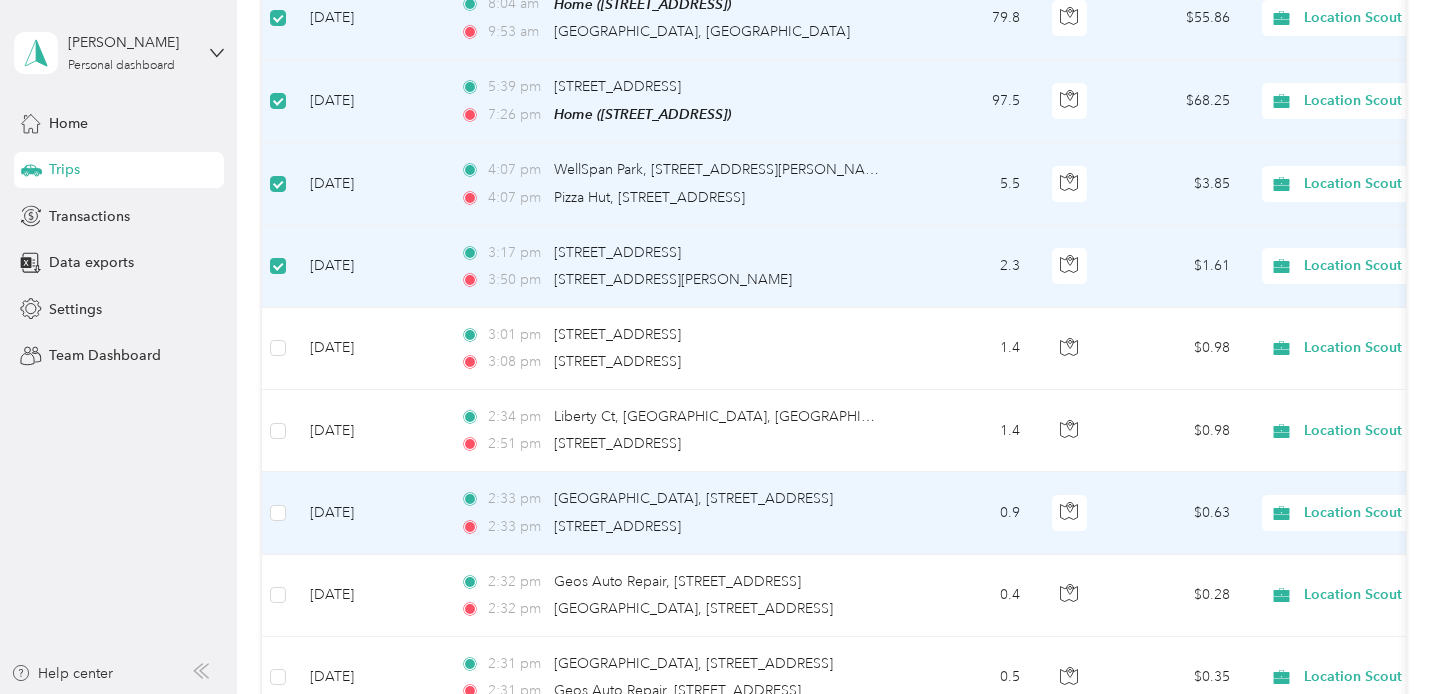 scroll, scrollTop: 2257, scrollLeft: 0, axis: vertical 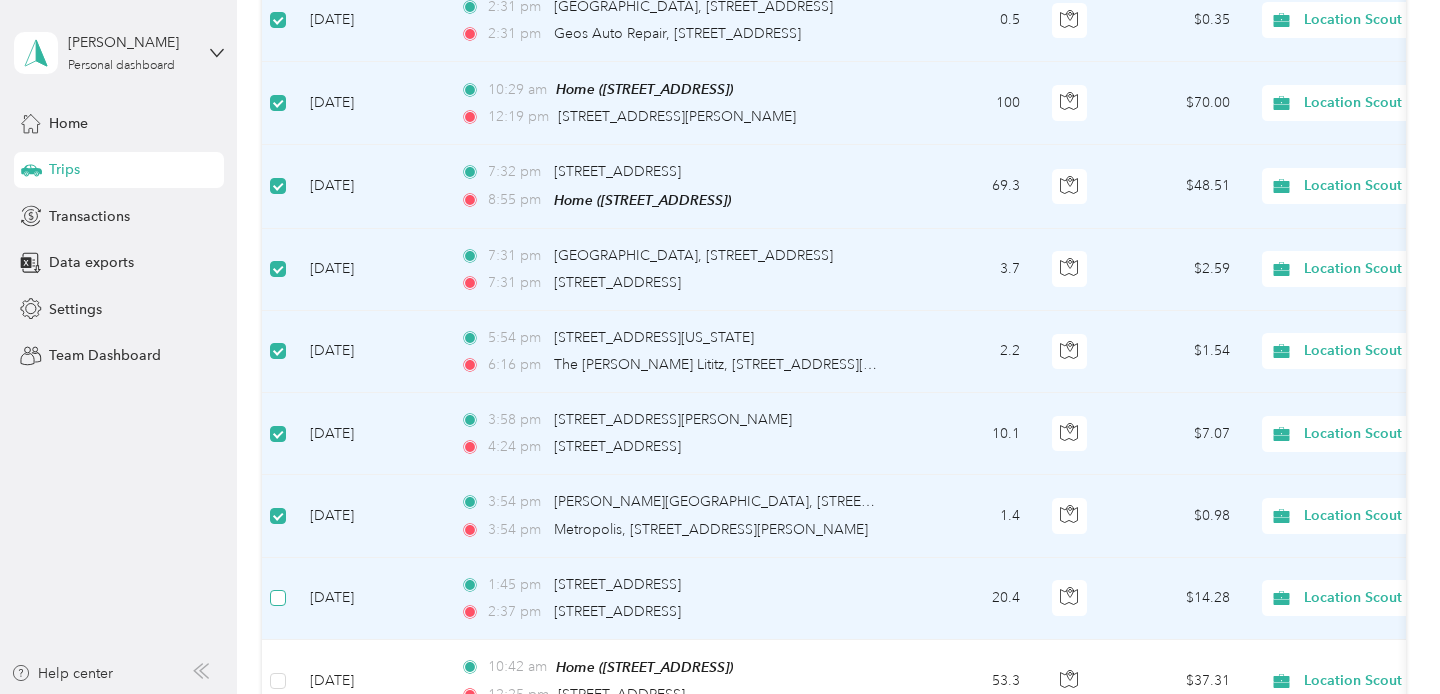 click at bounding box center [278, 598] 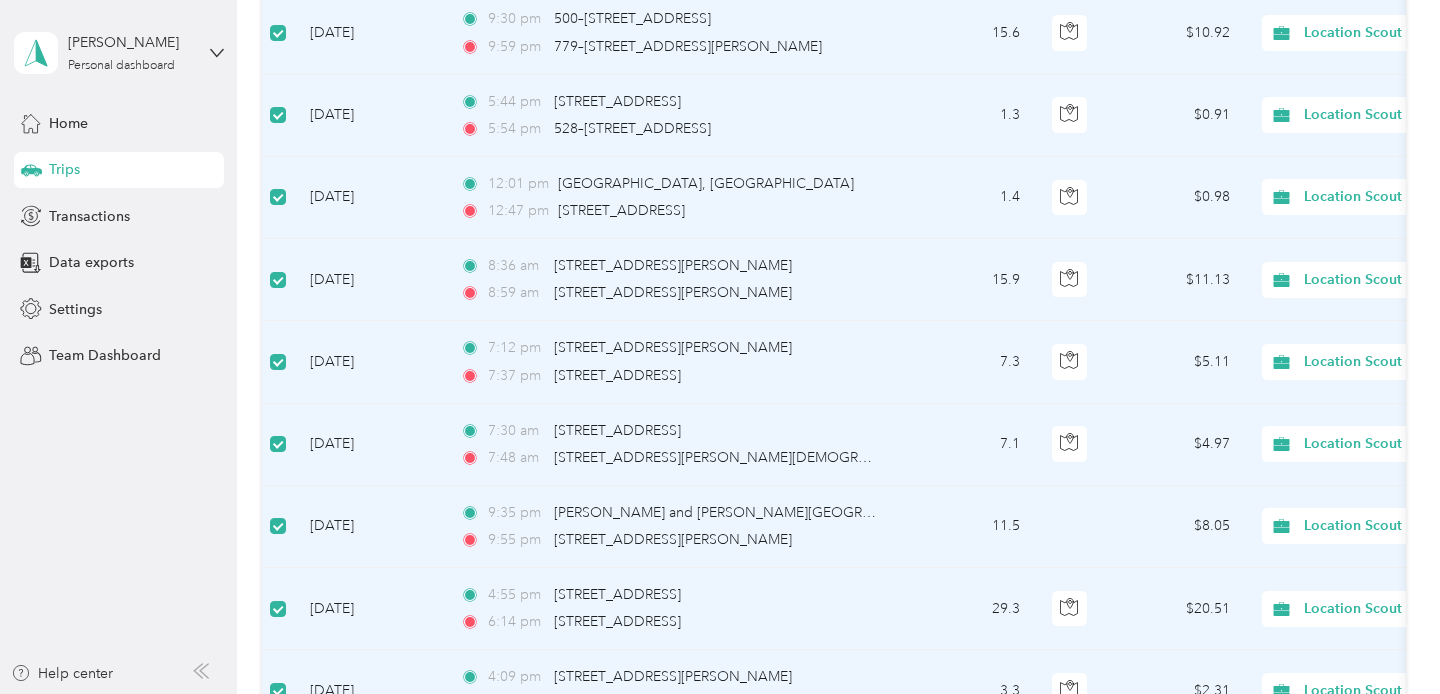 scroll, scrollTop: 0, scrollLeft: 0, axis: both 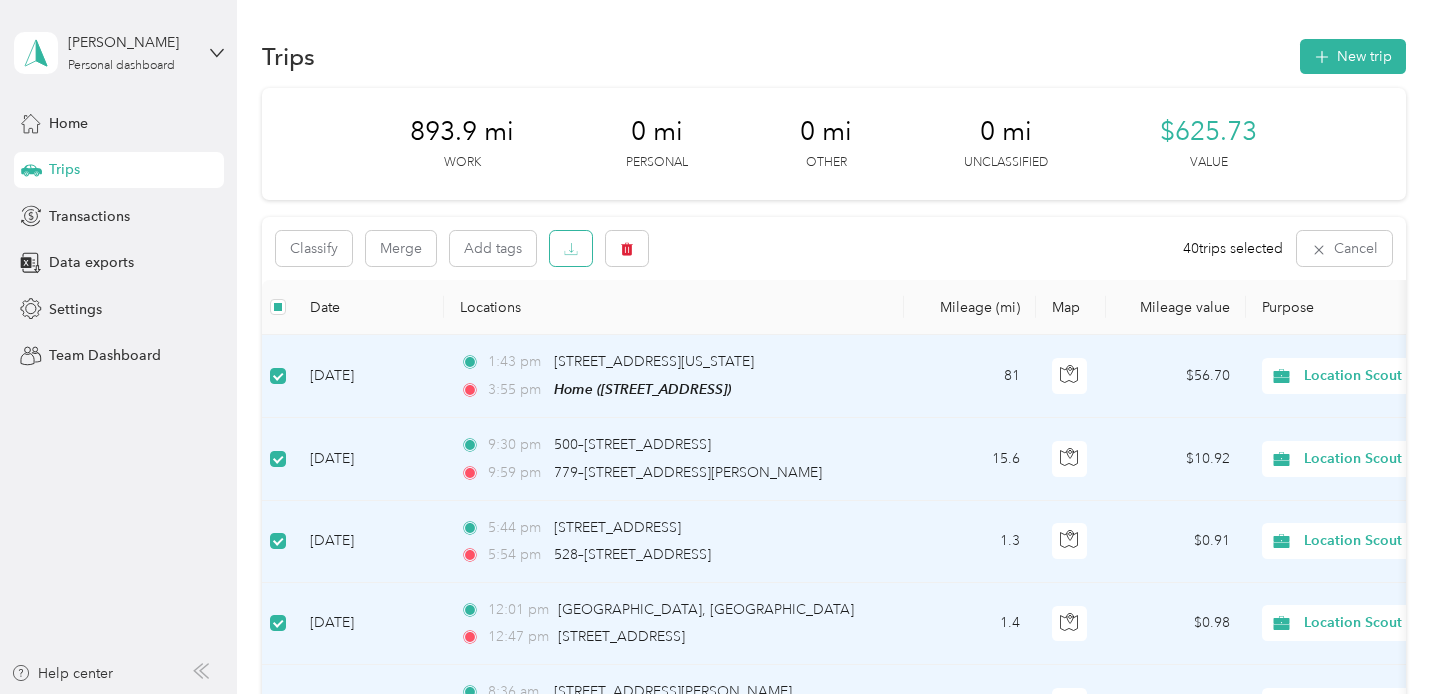 click at bounding box center (571, 248) 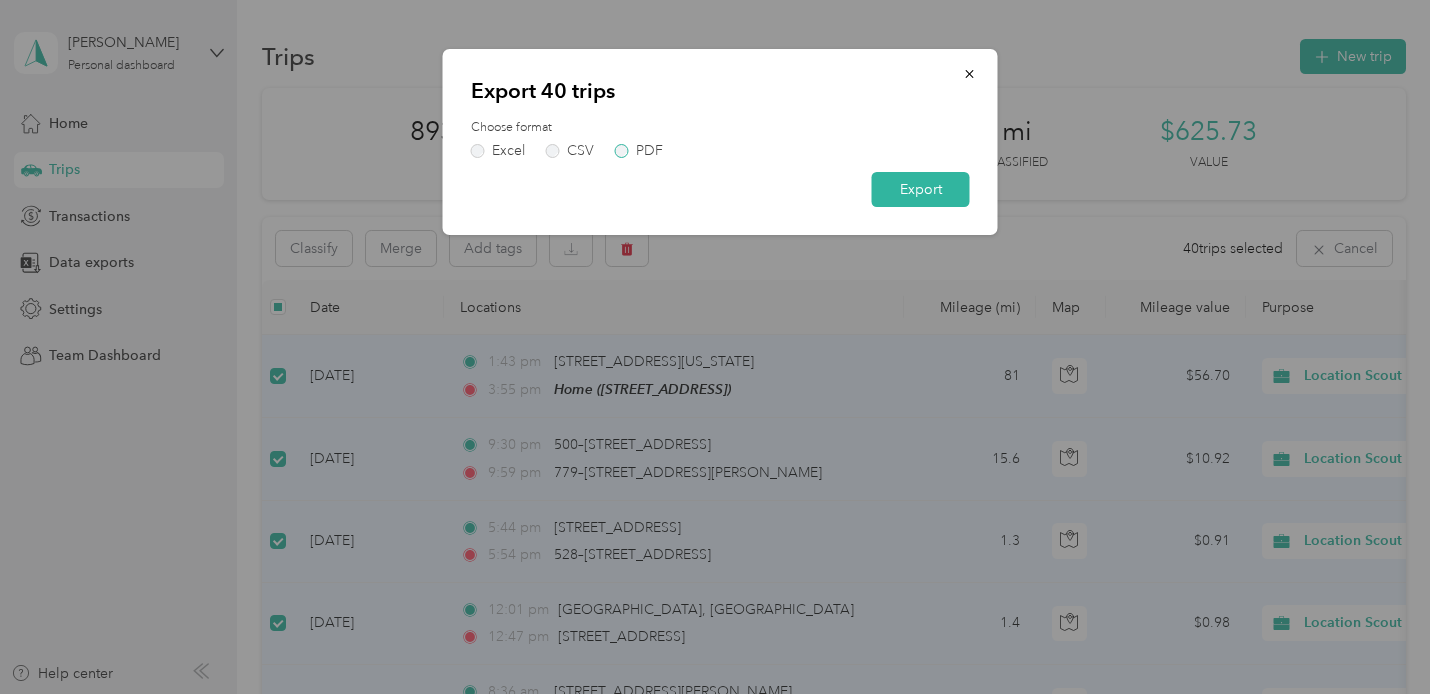 click on "PDF" at bounding box center (639, 151) 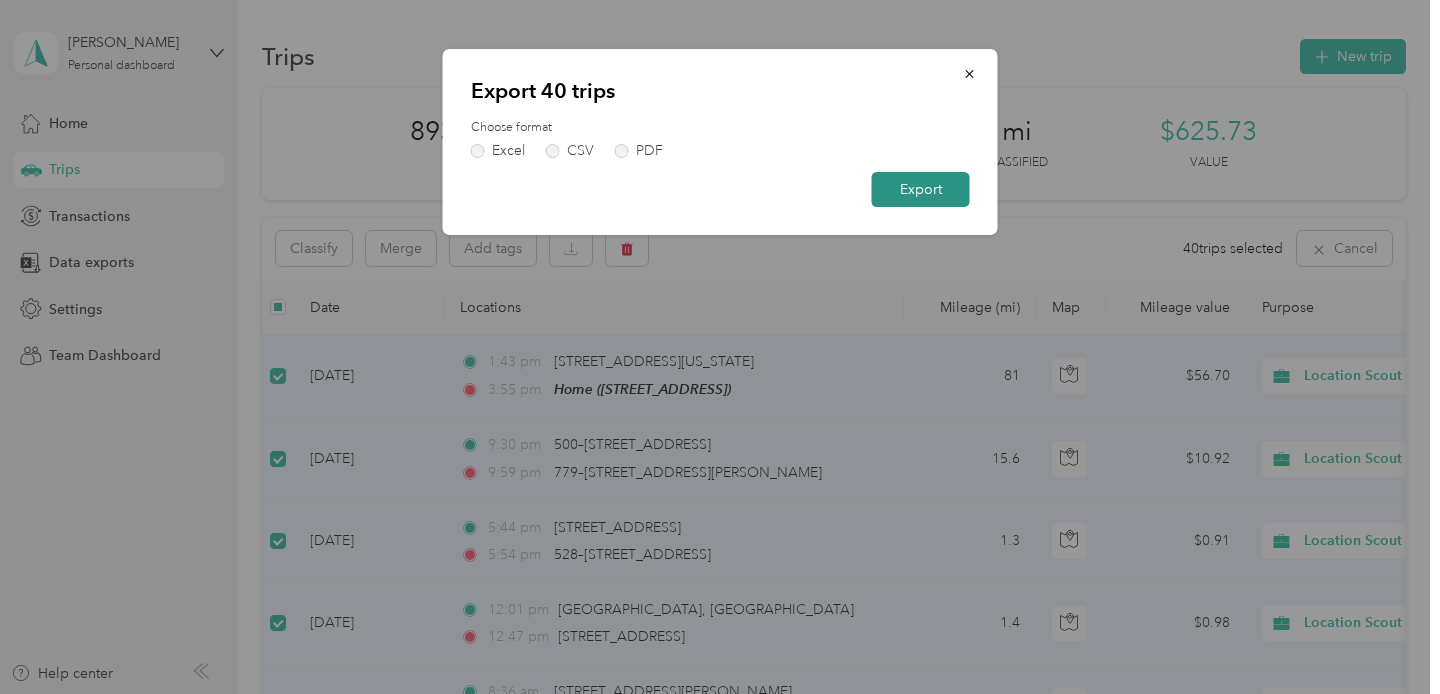 click on "Export" at bounding box center (921, 189) 